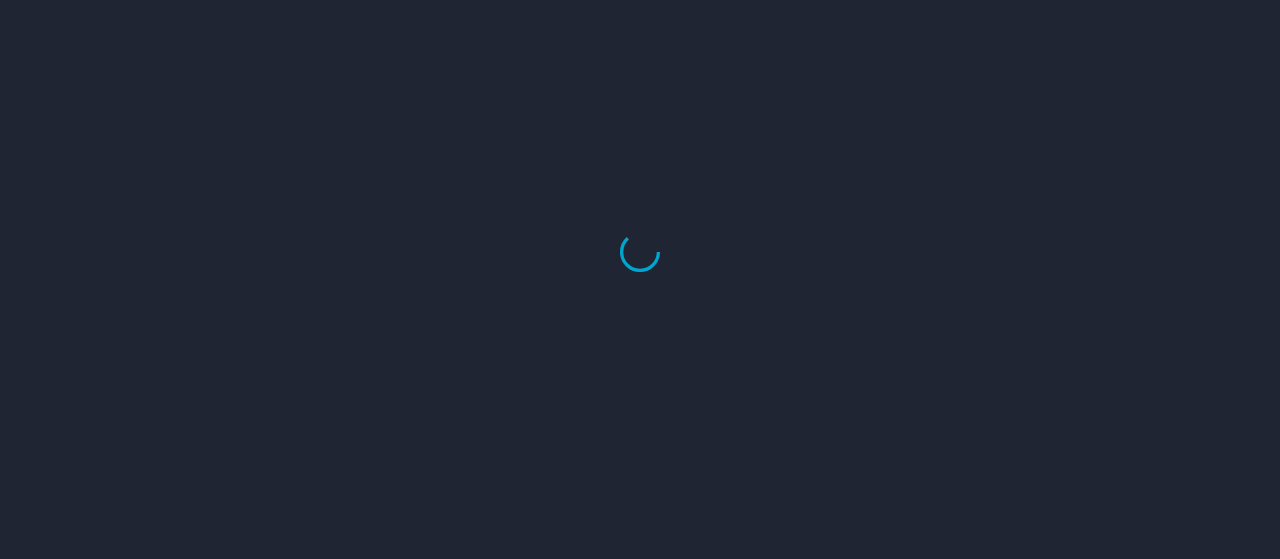 scroll, scrollTop: 0, scrollLeft: 0, axis: both 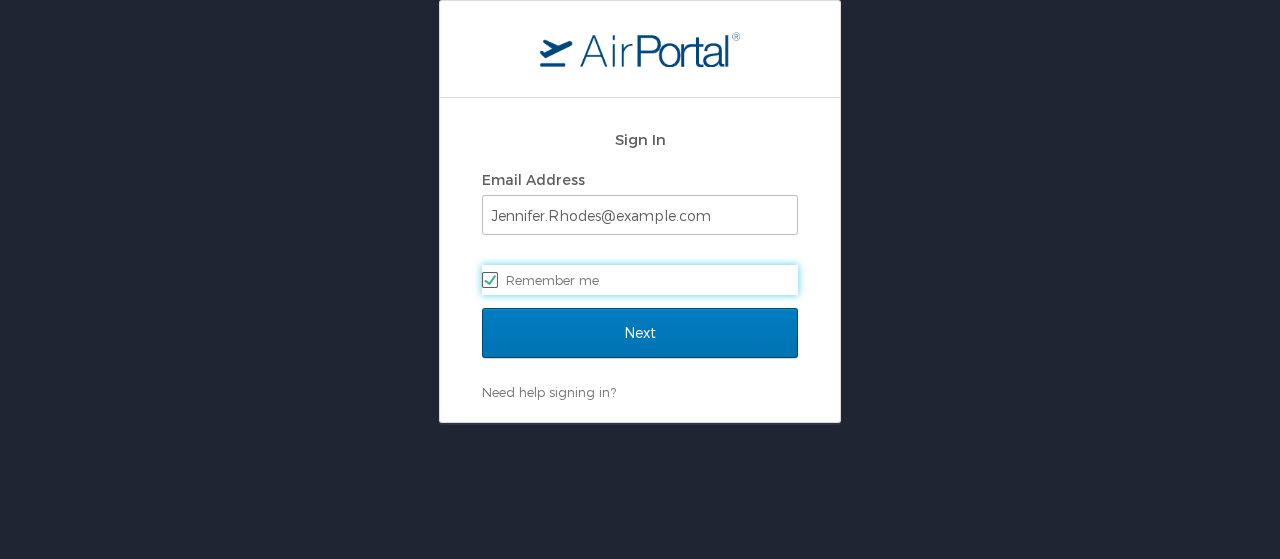 click on "Remember me" at bounding box center (640, 280) 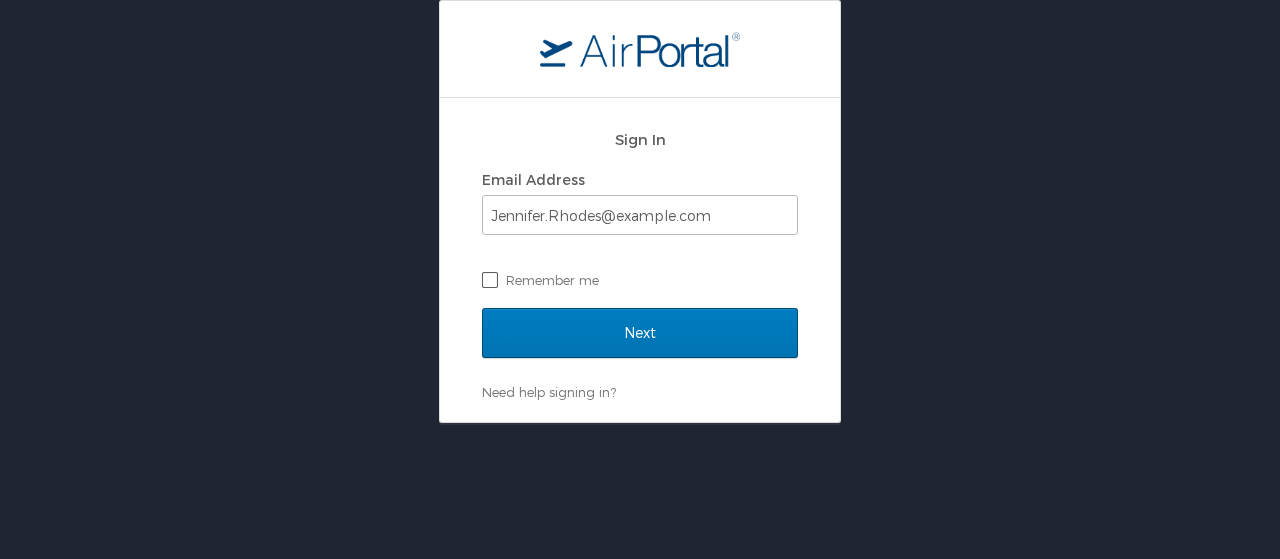 click on "Remember me" at bounding box center (640, 280) 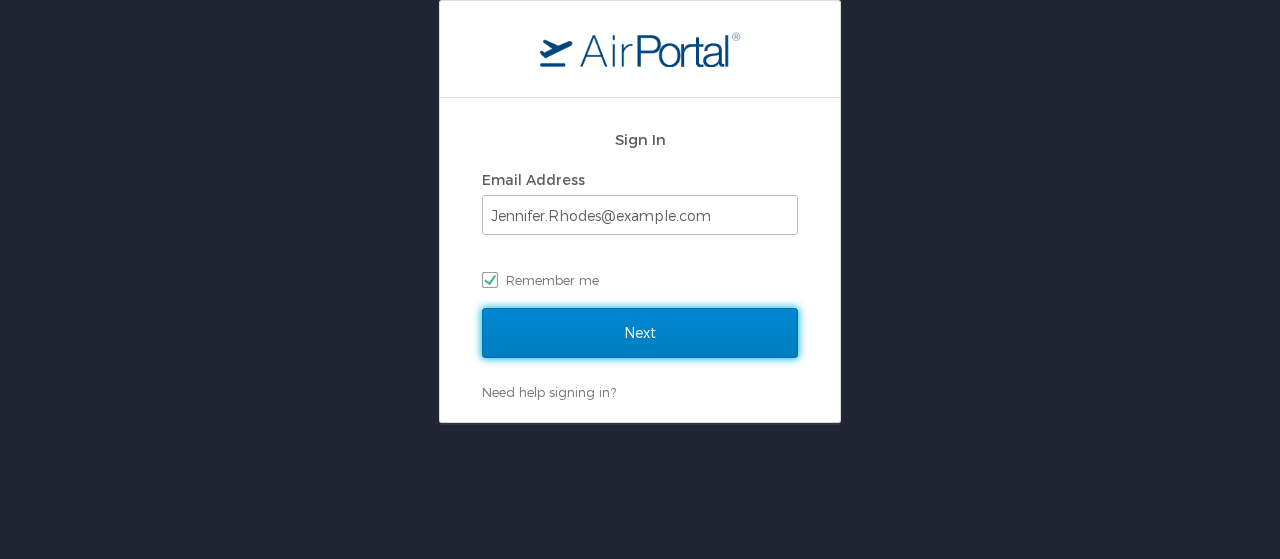 click on "Next" at bounding box center [640, 333] 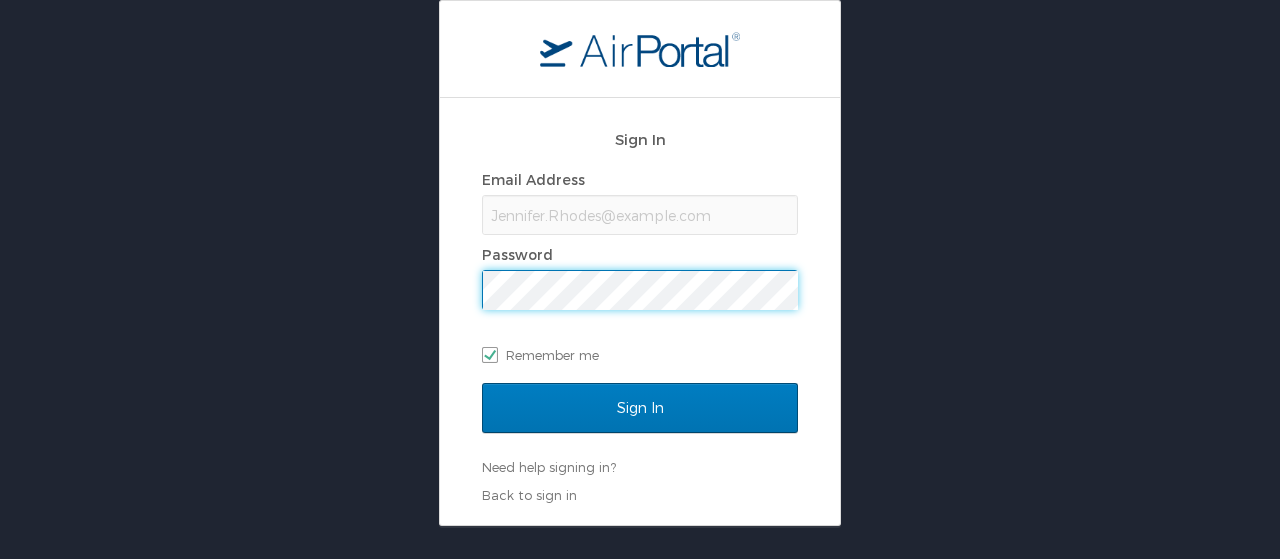 scroll, scrollTop: 0, scrollLeft: 0, axis: both 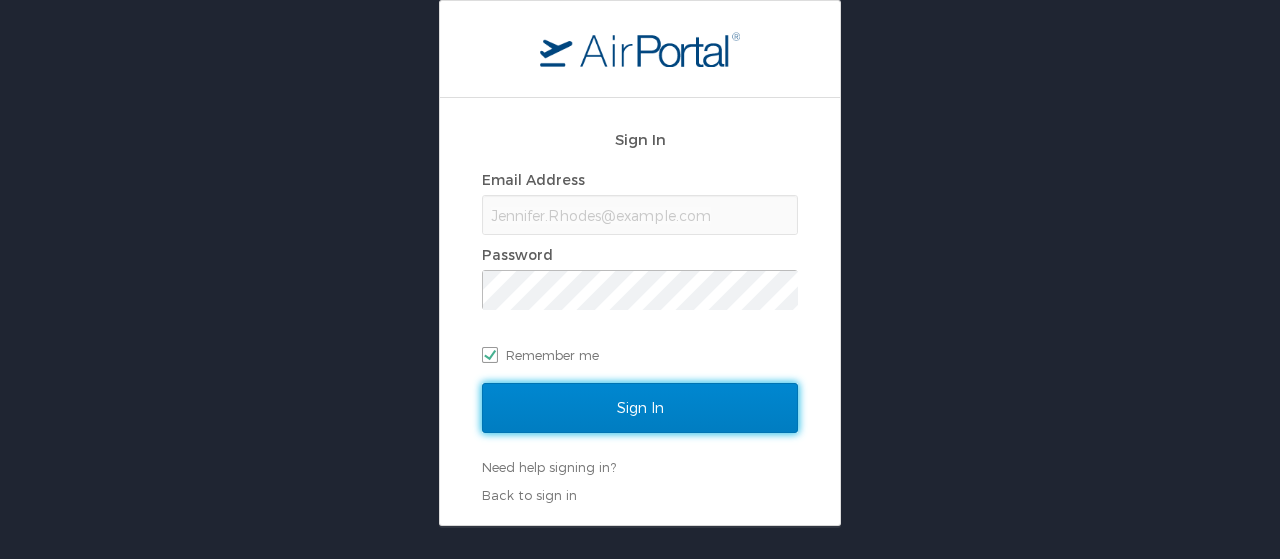 click on "Sign In" at bounding box center (640, 408) 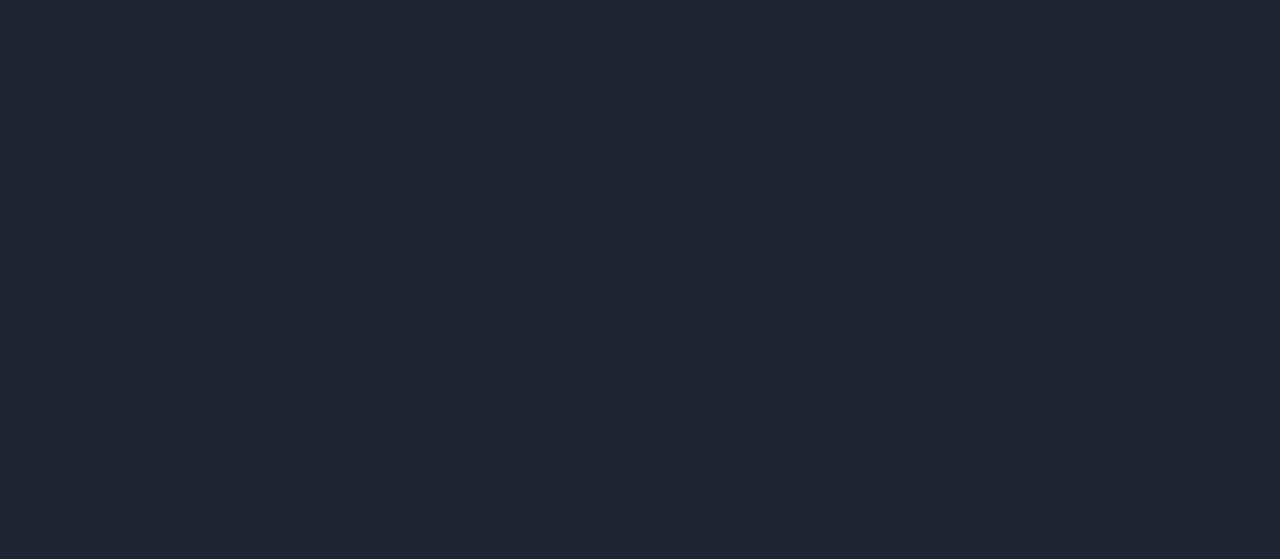 scroll, scrollTop: 0, scrollLeft: 0, axis: both 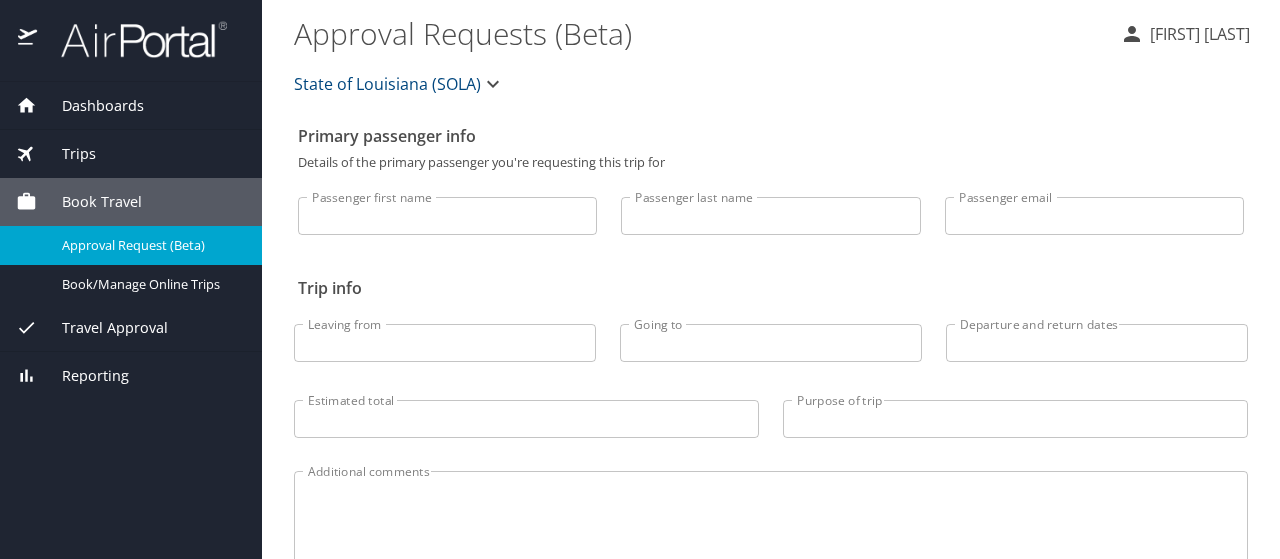 click on "Dashboards" at bounding box center [90, 106] 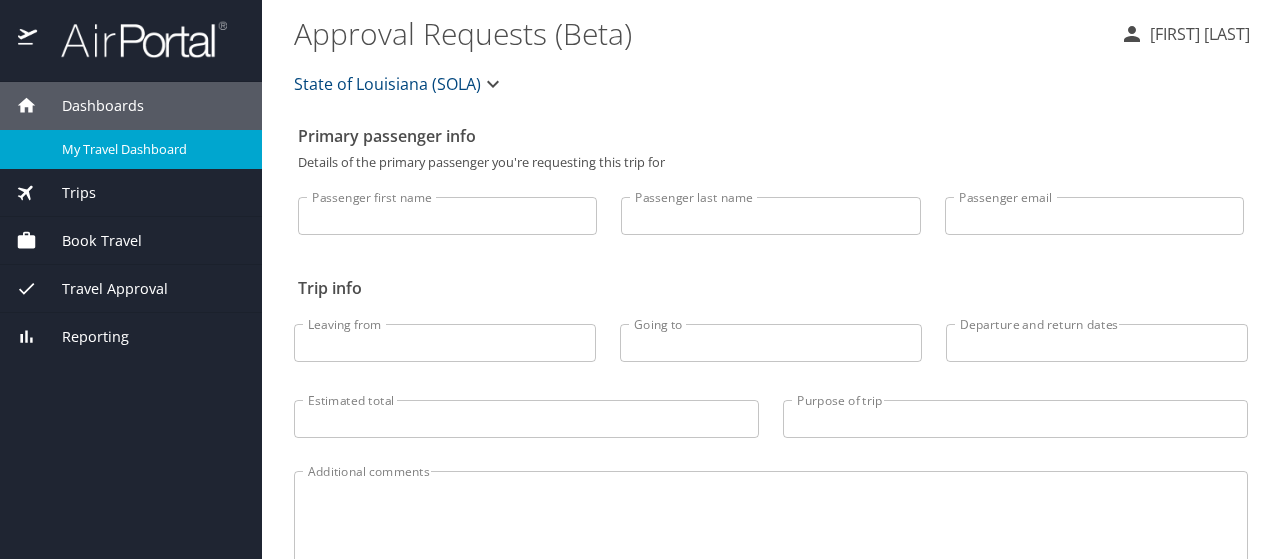 click on "My Travel Dashboard" at bounding box center [150, 149] 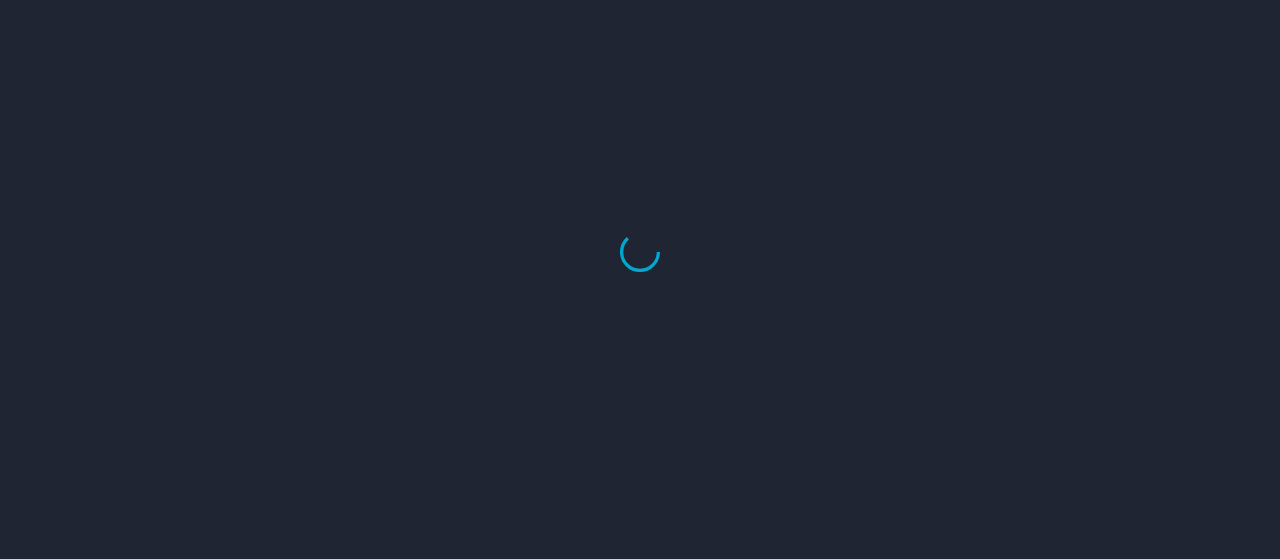 scroll, scrollTop: 0, scrollLeft: 0, axis: both 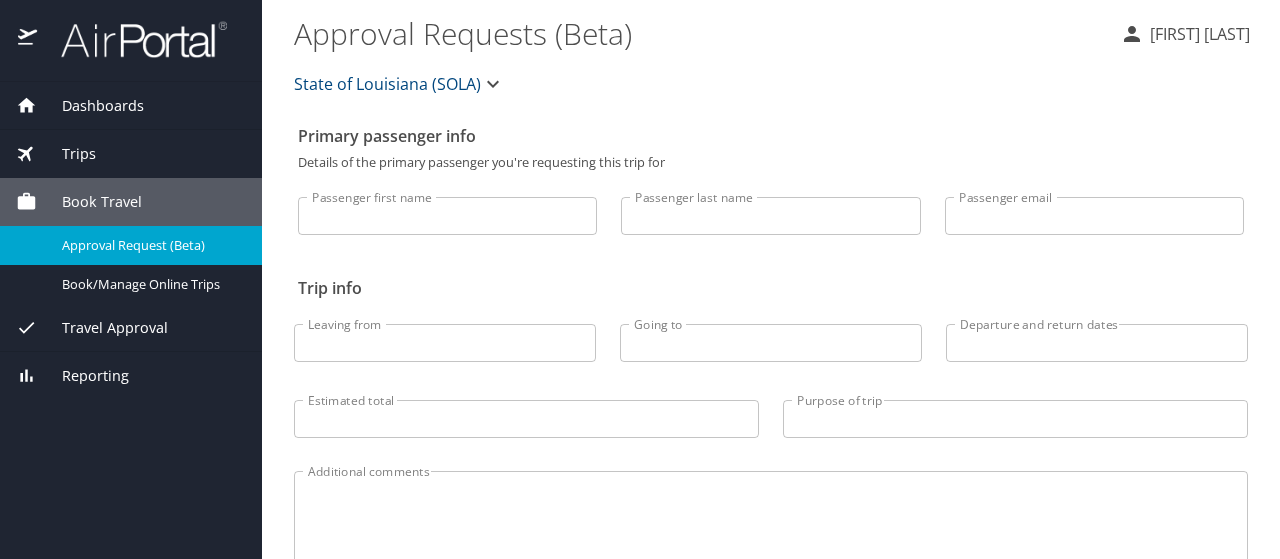 click on "Dashboards" at bounding box center (131, 106) 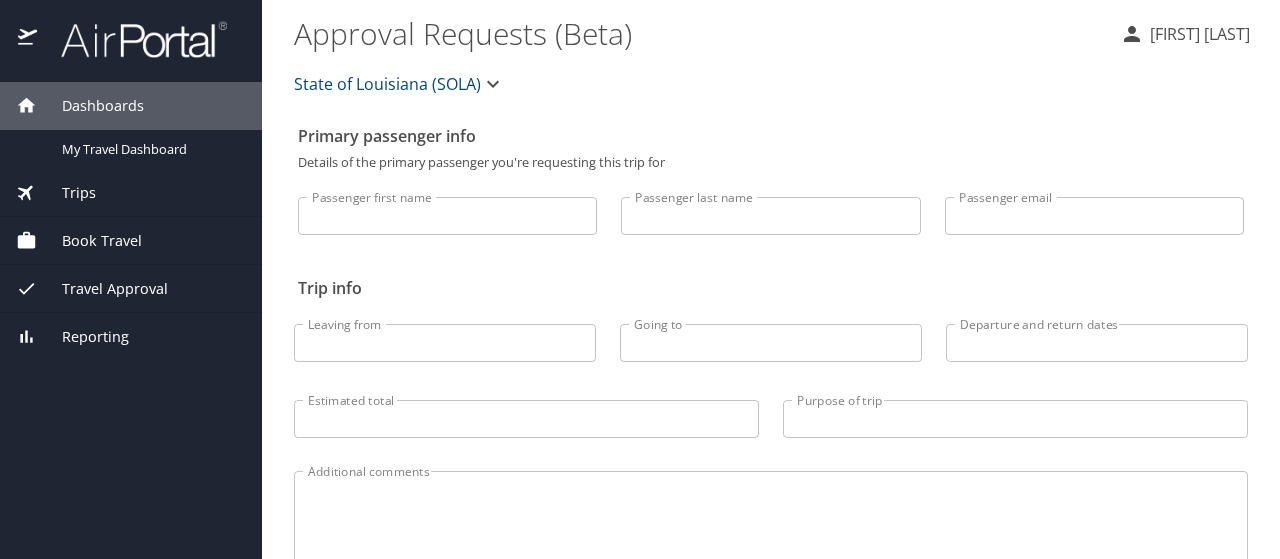 click on "[FIRST] [LAST]" at bounding box center [1197, 34] 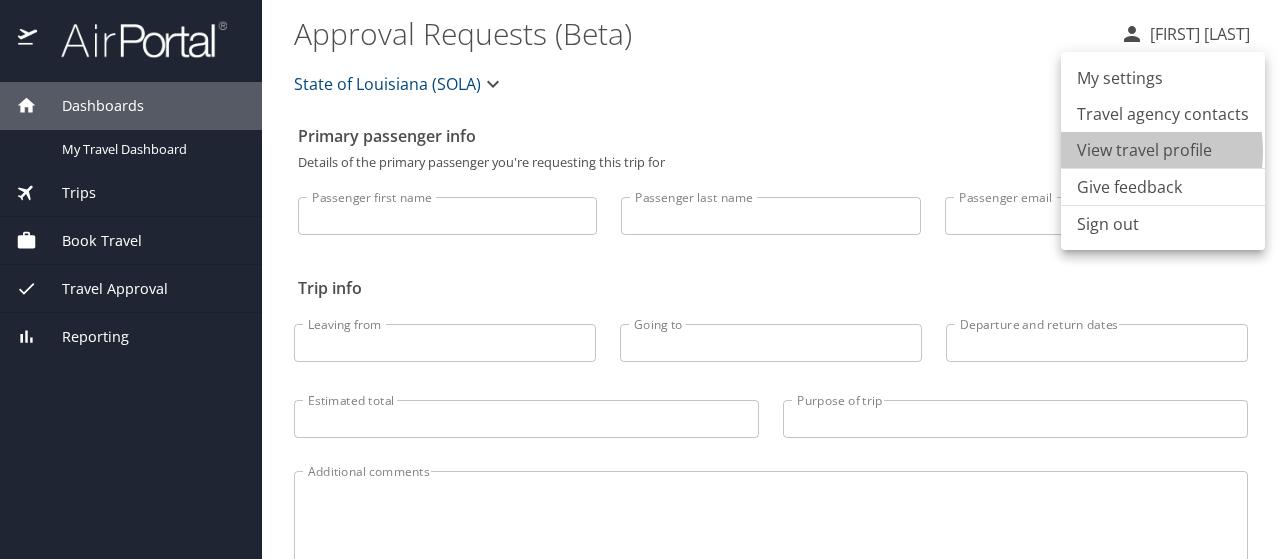 click on "View travel profile" at bounding box center [1163, 150] 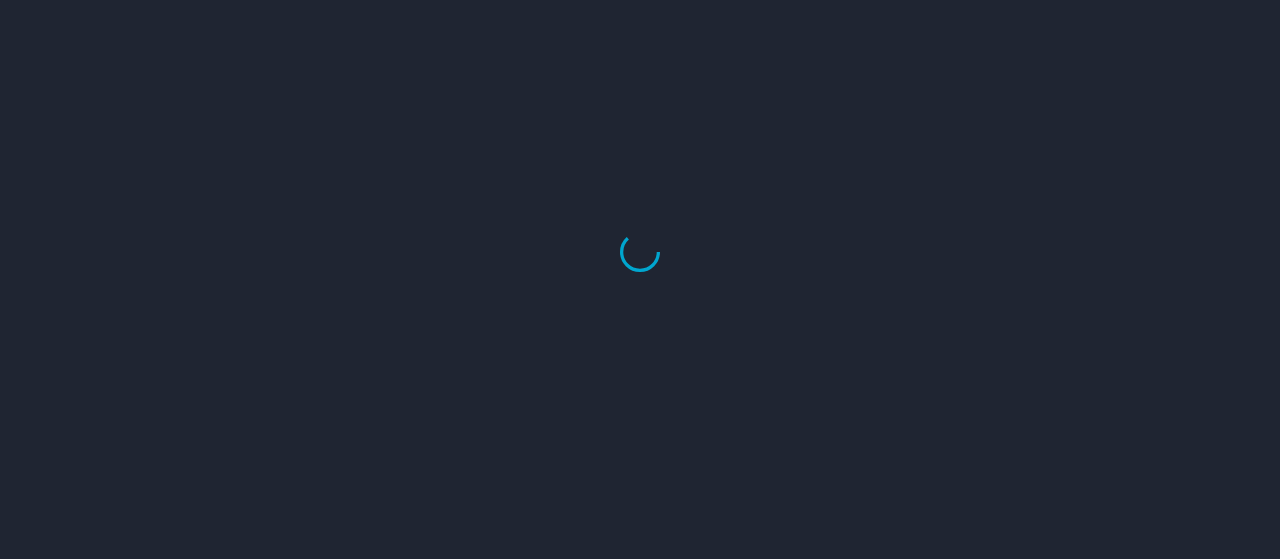 scroll, scrollTop: 0, scrollLeft: 0, axis: both 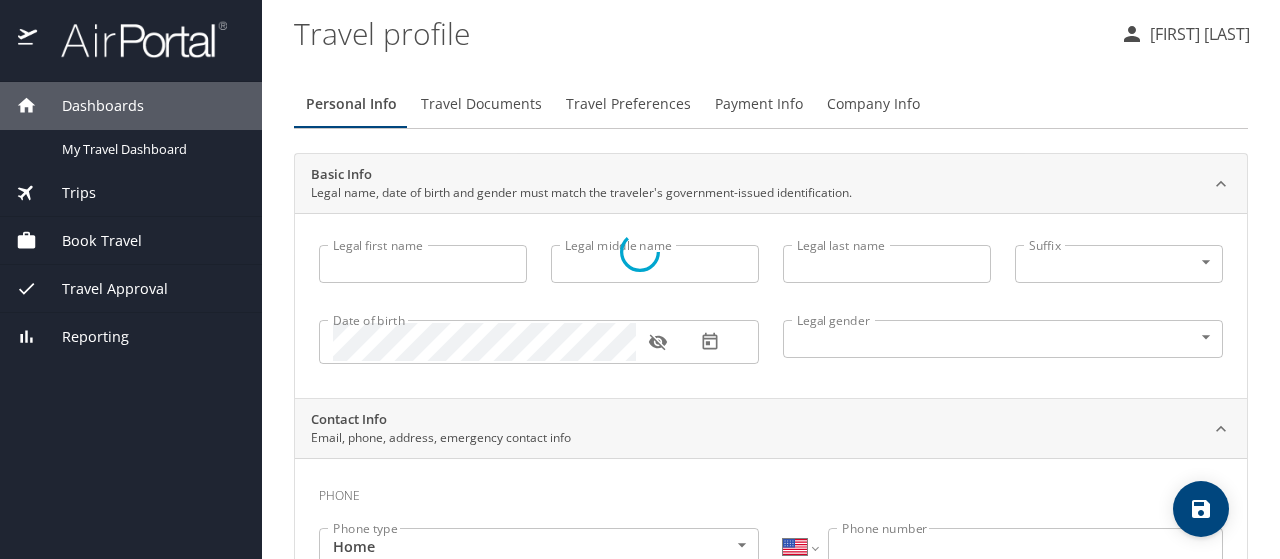 type on "Jennifer" 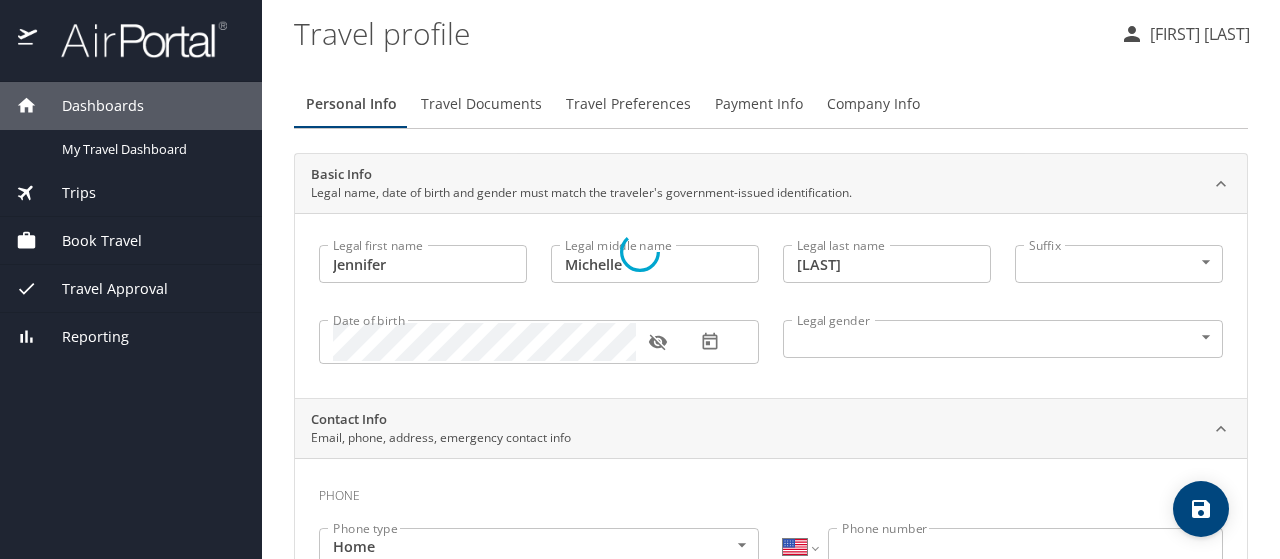 select on "US" 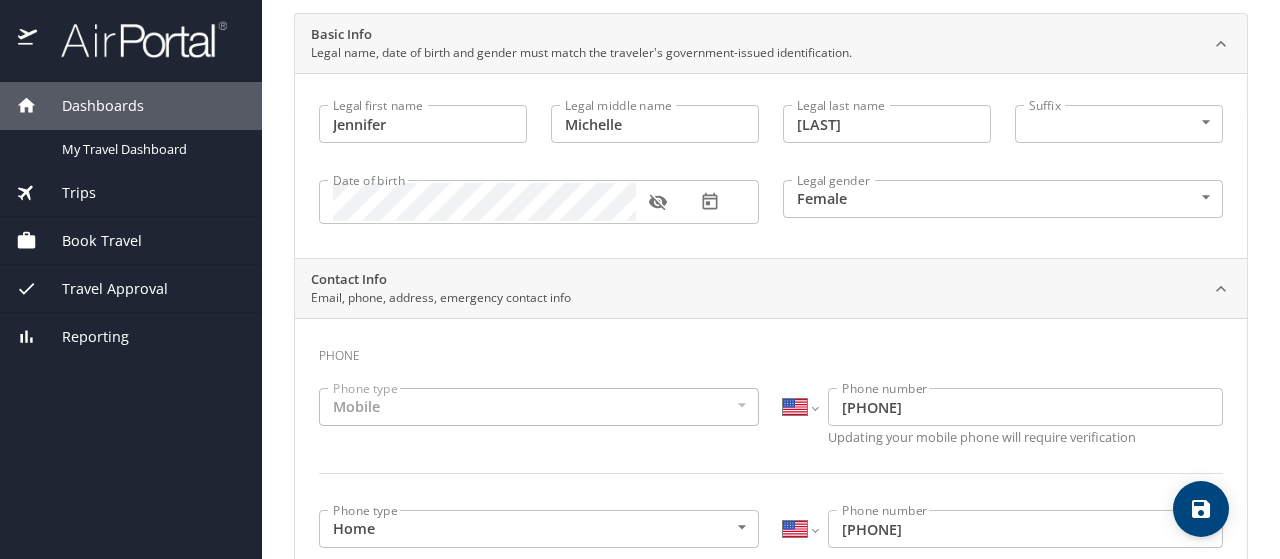 scroll, scrollTop: 0, scrollLeft: 0, axis: both 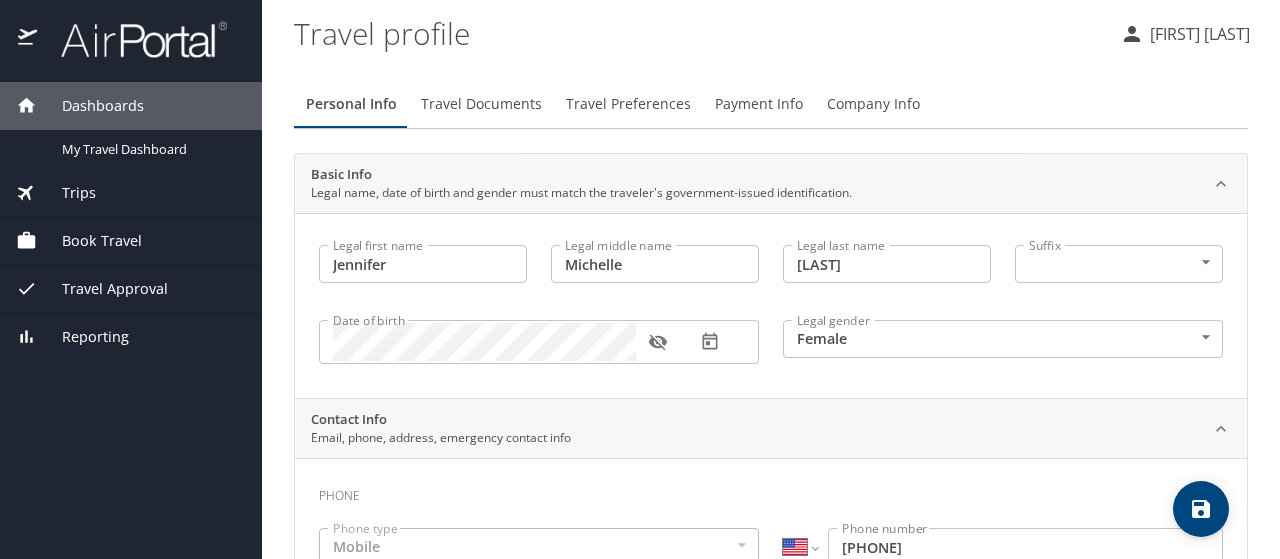 click on "Company Info" at bounding box center [873, 104] 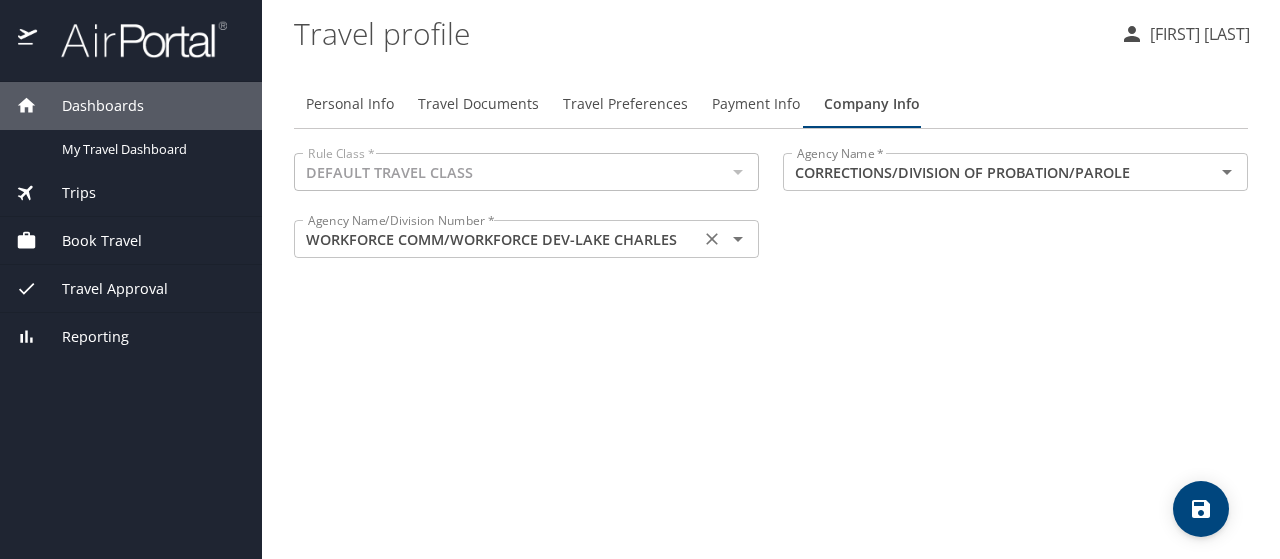 click 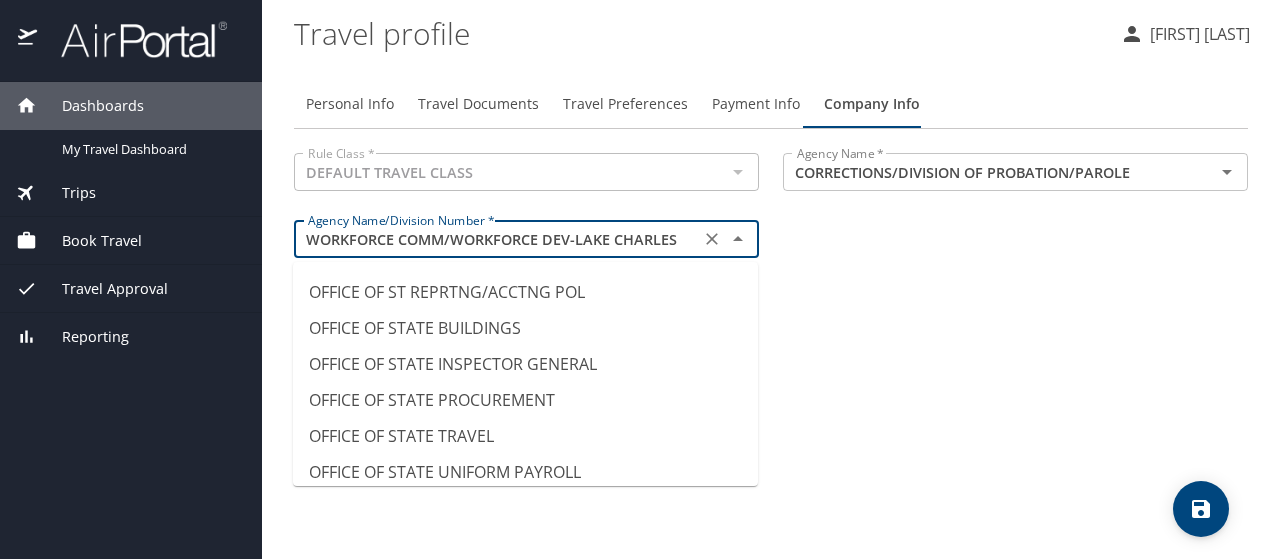 scroll, scrollTop: 12388, scrollLeft: 0, axis: vertical 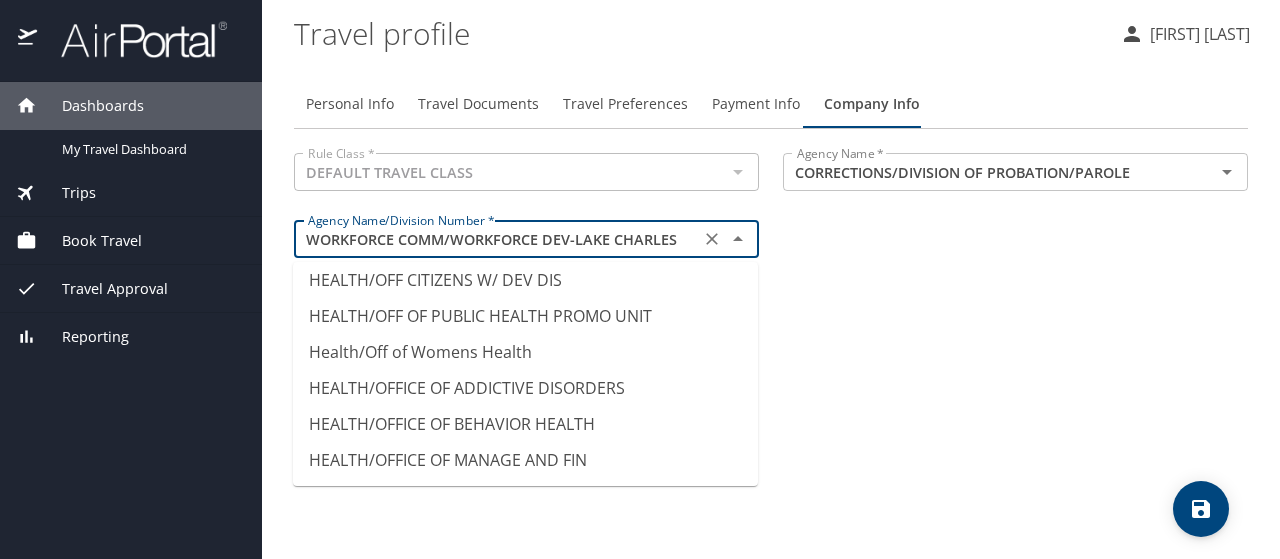 type on "c" 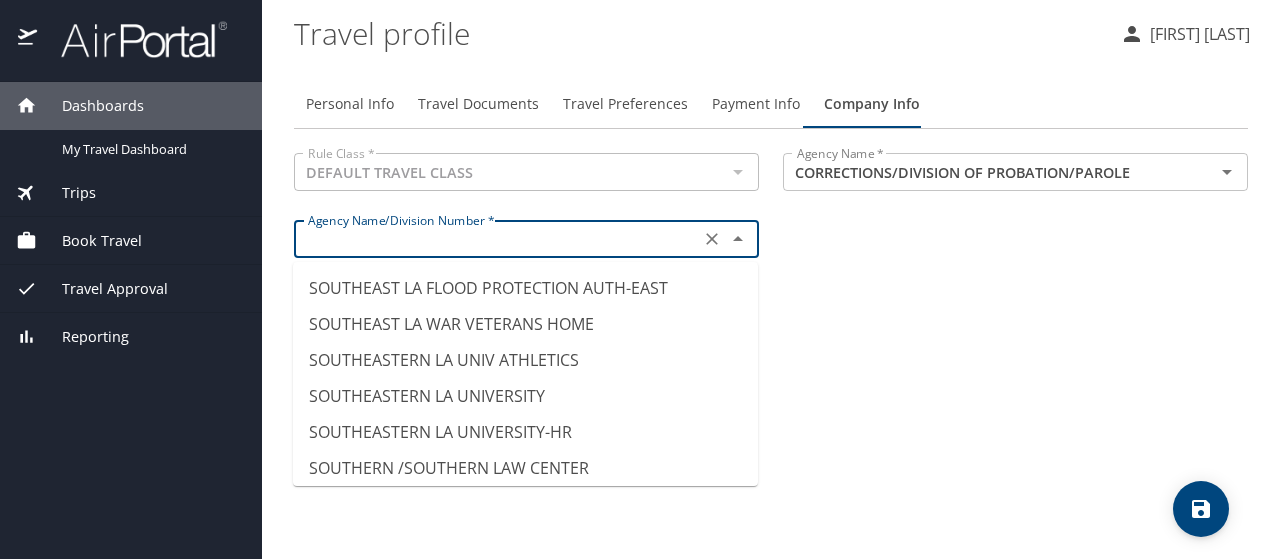 scroll, scrollTop: 12, scrollLeft: 0, axis: vertical 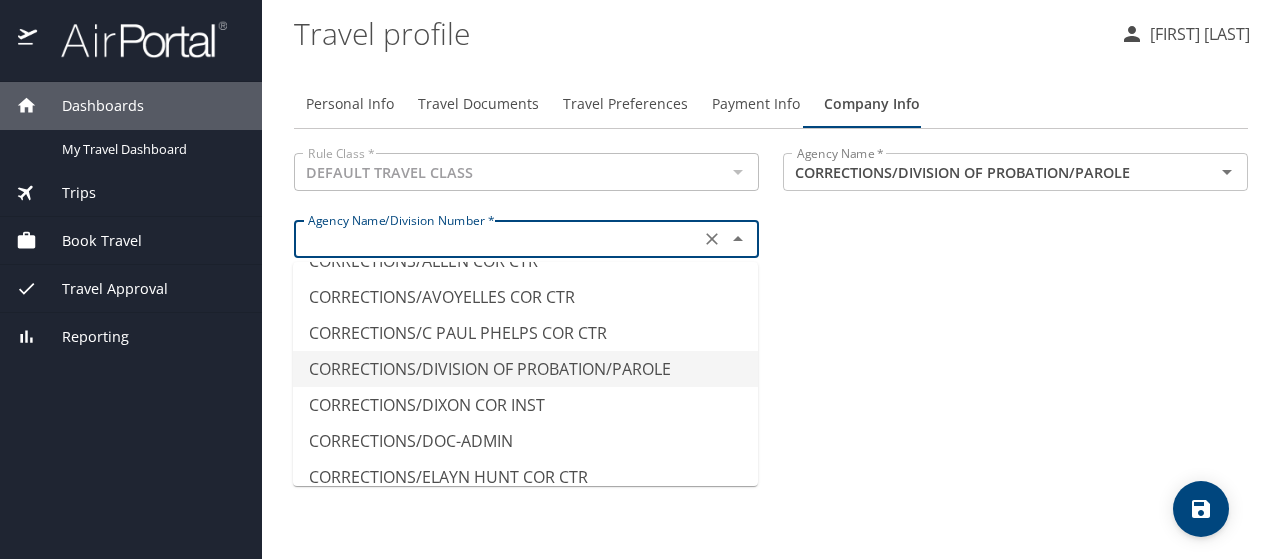 click on "CORRECTIONS/DIVISION OF PROBATION/PAROLE" at bounding box center (525, 369) 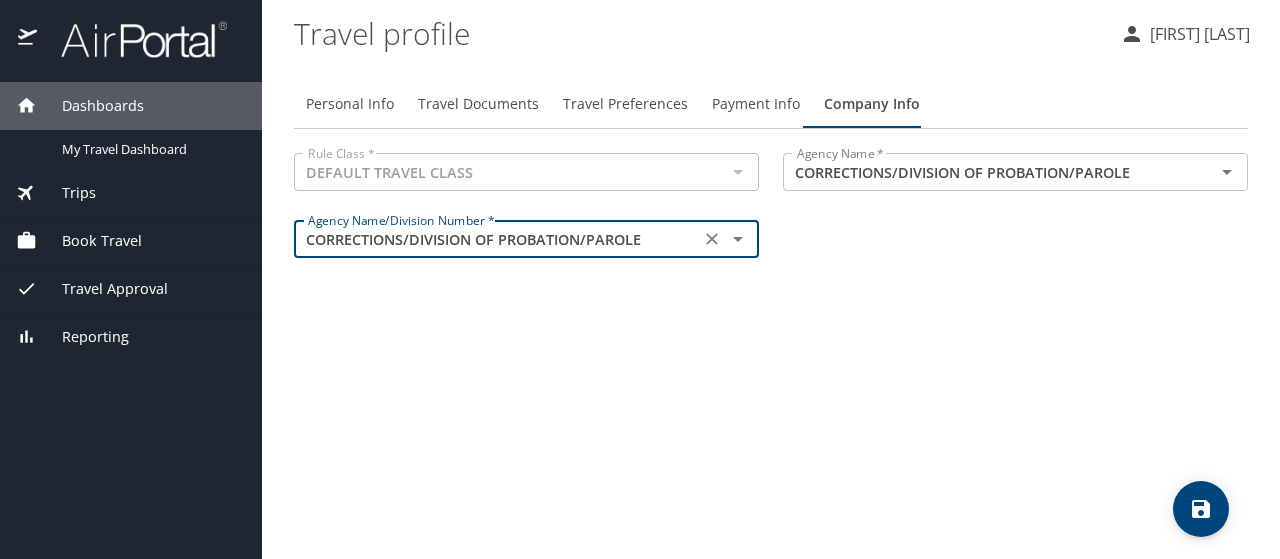 type on "CORRECTIONS/DIVISION OF PROBATION/PAROLE" 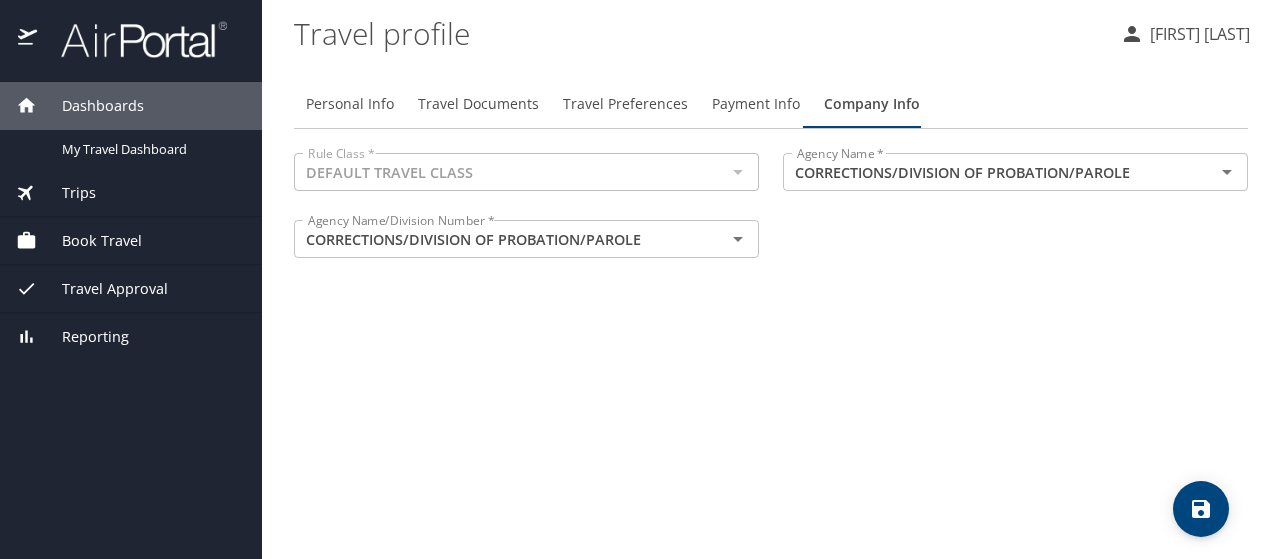 click on "Personal Info" at bounding box center [350, 104] 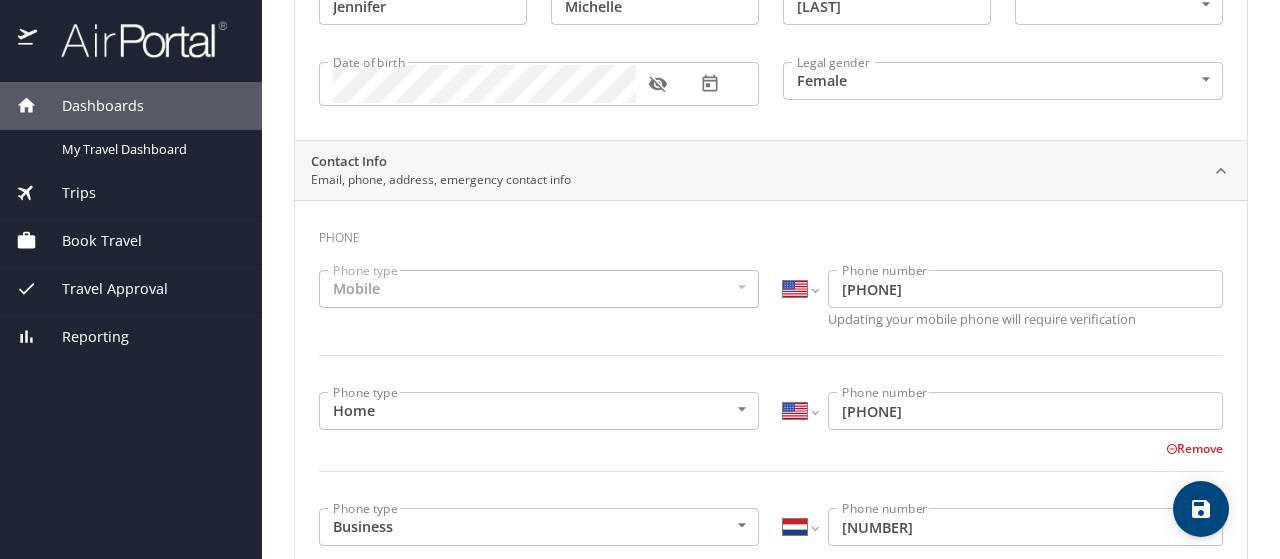 scroll, scrollTop: 0, scrollLeft: 0, axis: both 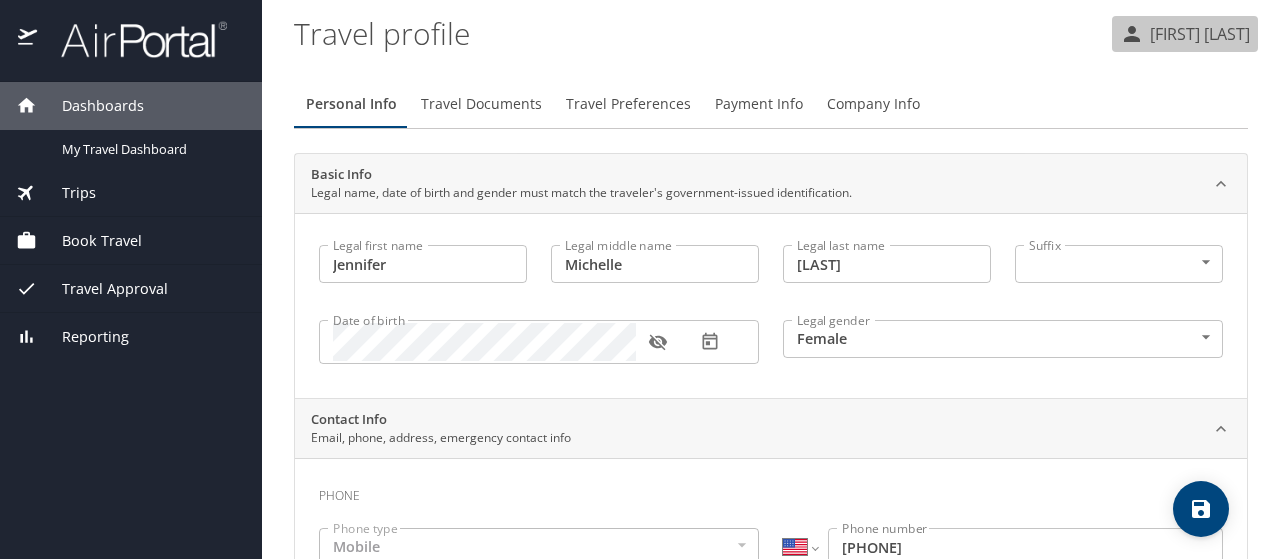 click on "[FIRST] [LAST]" at bounding box center (1185, 34) 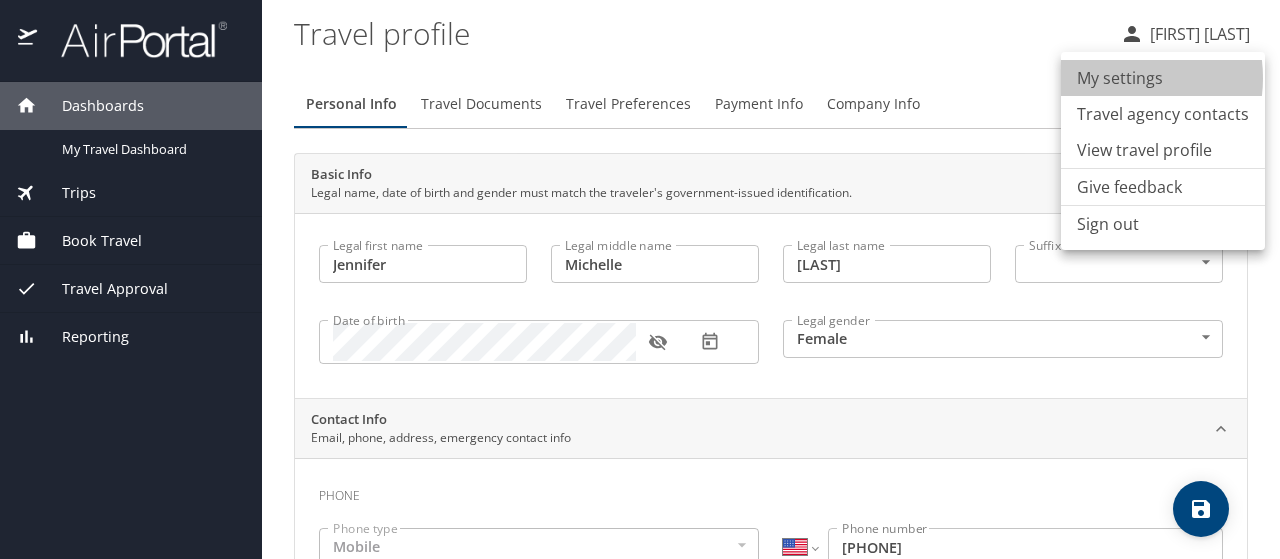 click on "My settings" at bounding box center [1163, 78] 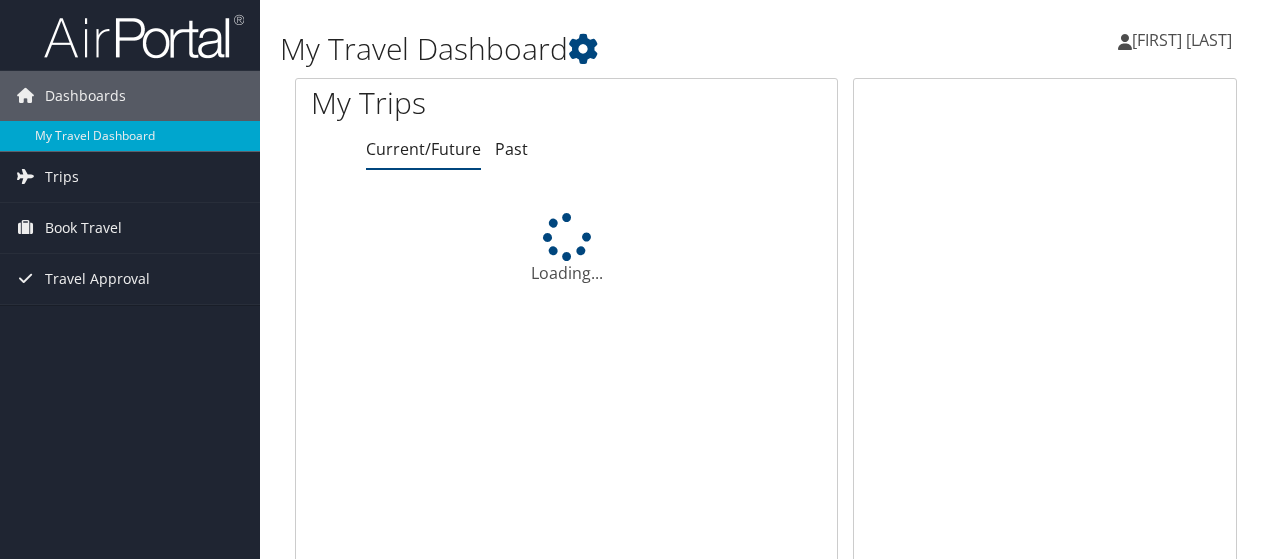 scroll, scrollTop: 0, scrollLeft: 0, axis: both 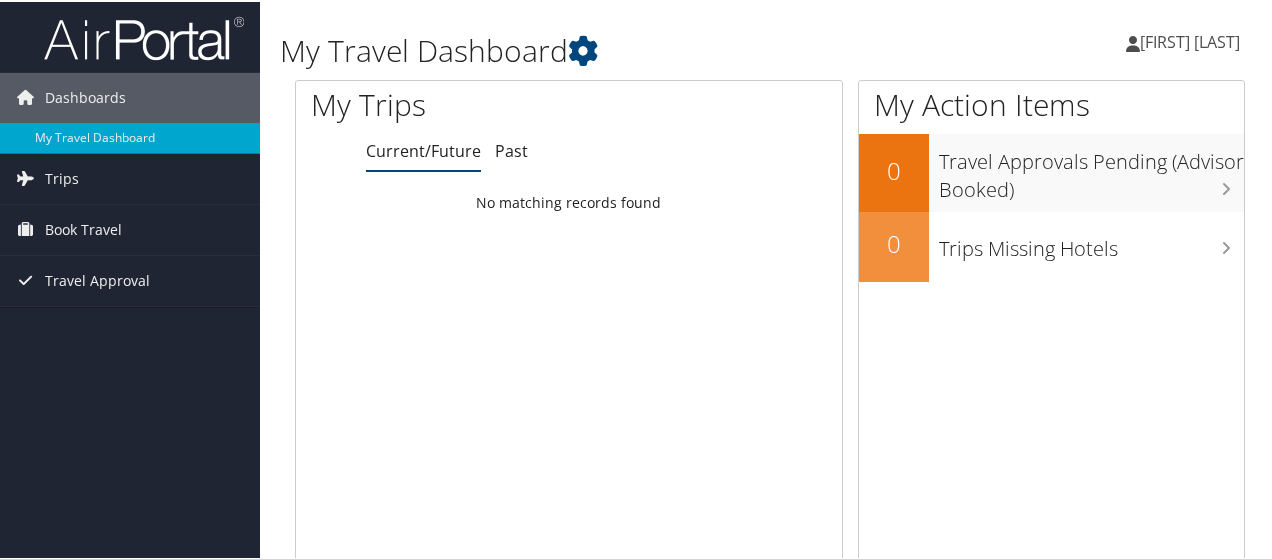 click on "[FIRST] [LAST]" at bounding box center (1190, 40) 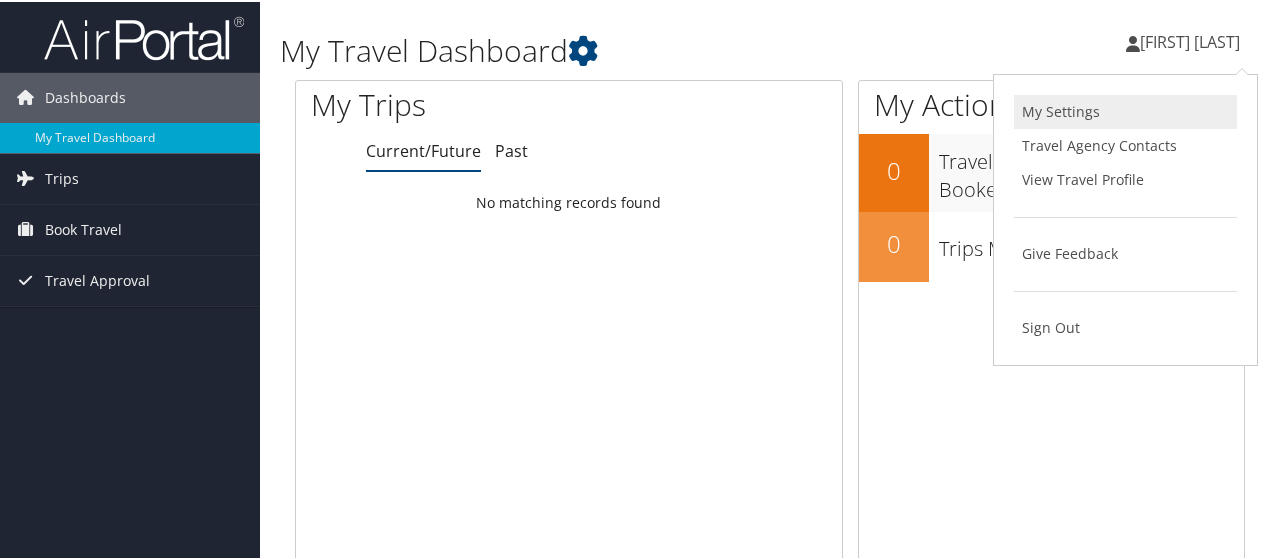click on "My Settings" at bounding box center (1125, 110) 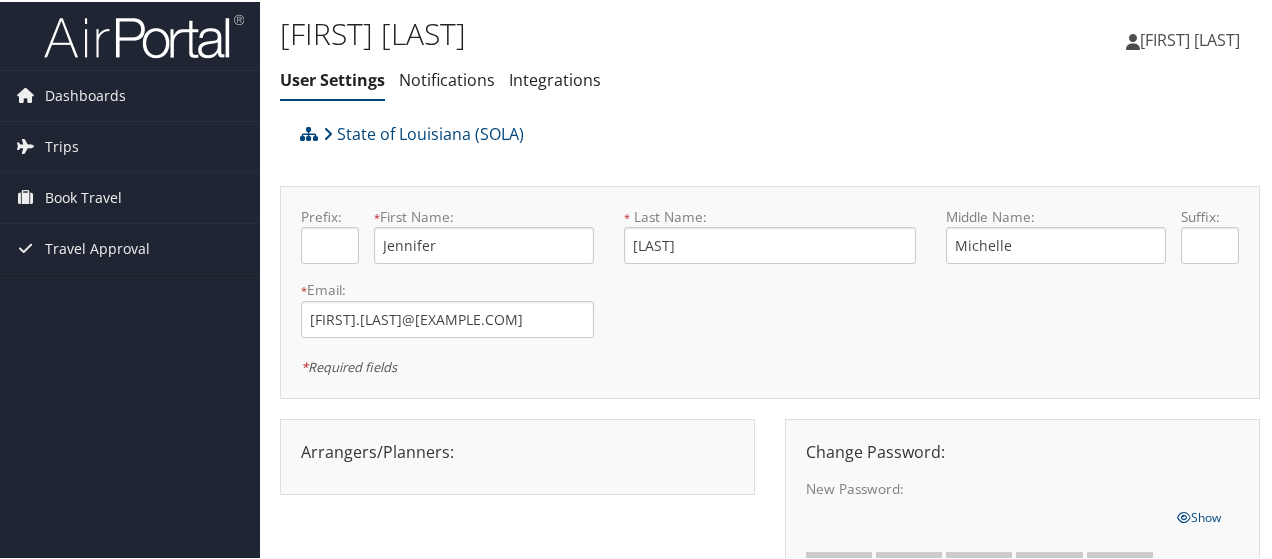 scroll, scrollTop: 0, scrollLeft: 0, axis: both 